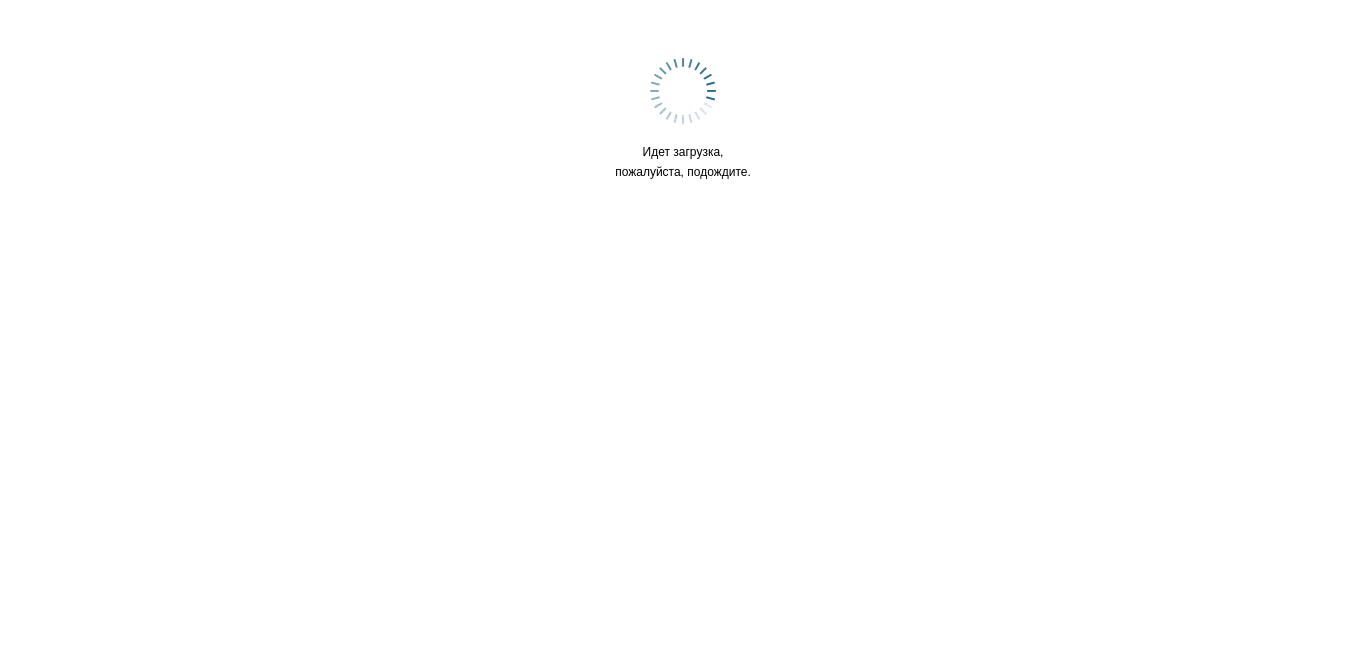 scroll, scrollTop: 0, scrollLeft: 0, axis: both 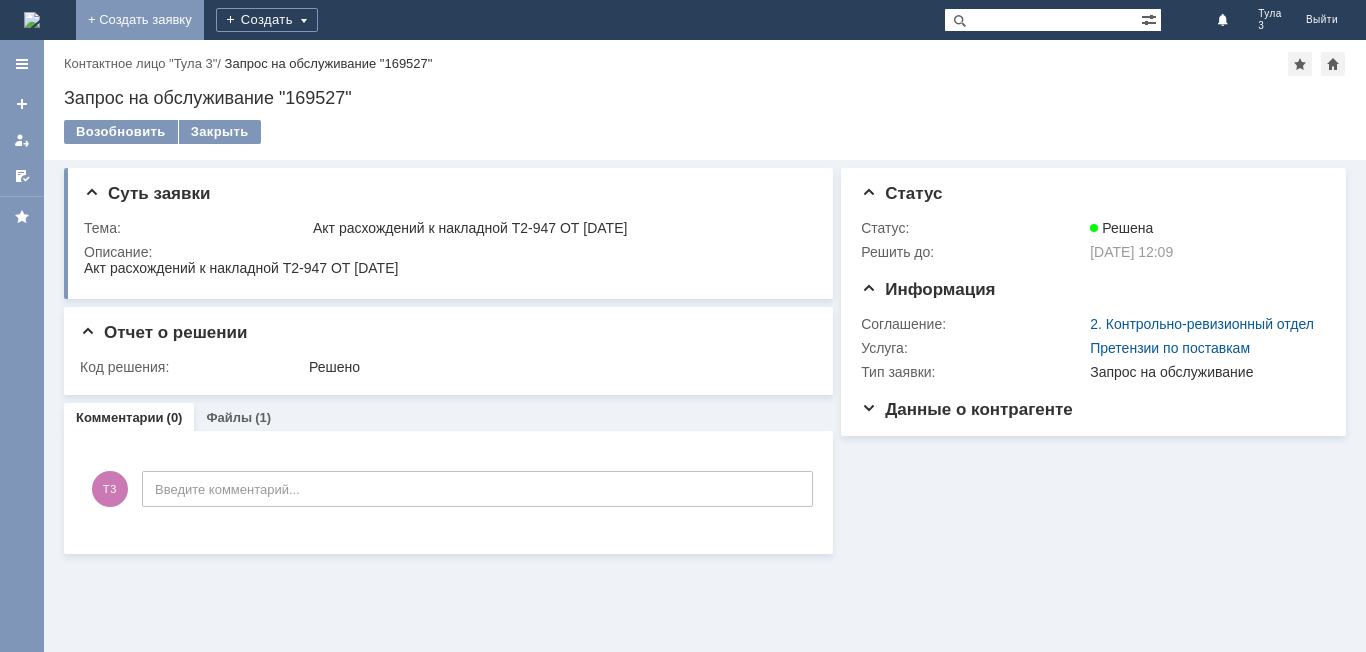 click on "+ Создать заявку" at bounding box center [140, 20] 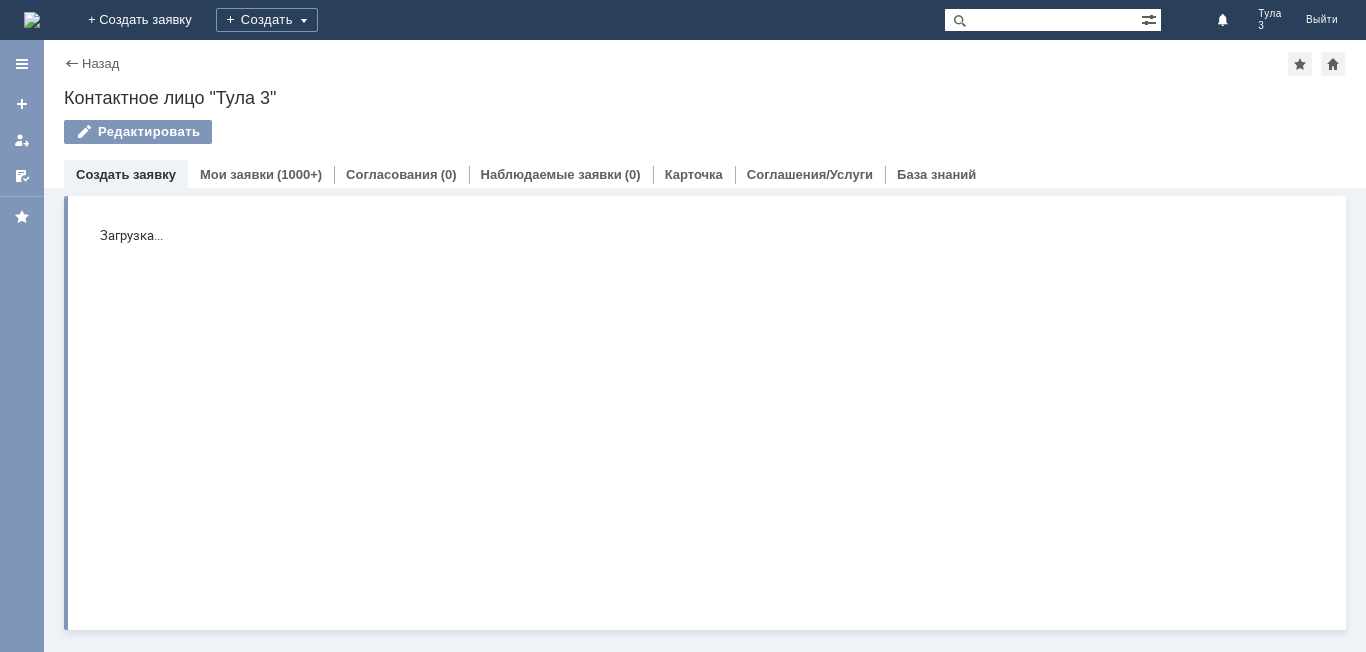 scroll, scrollTop: 0, scrollLeft: 0, axis: both 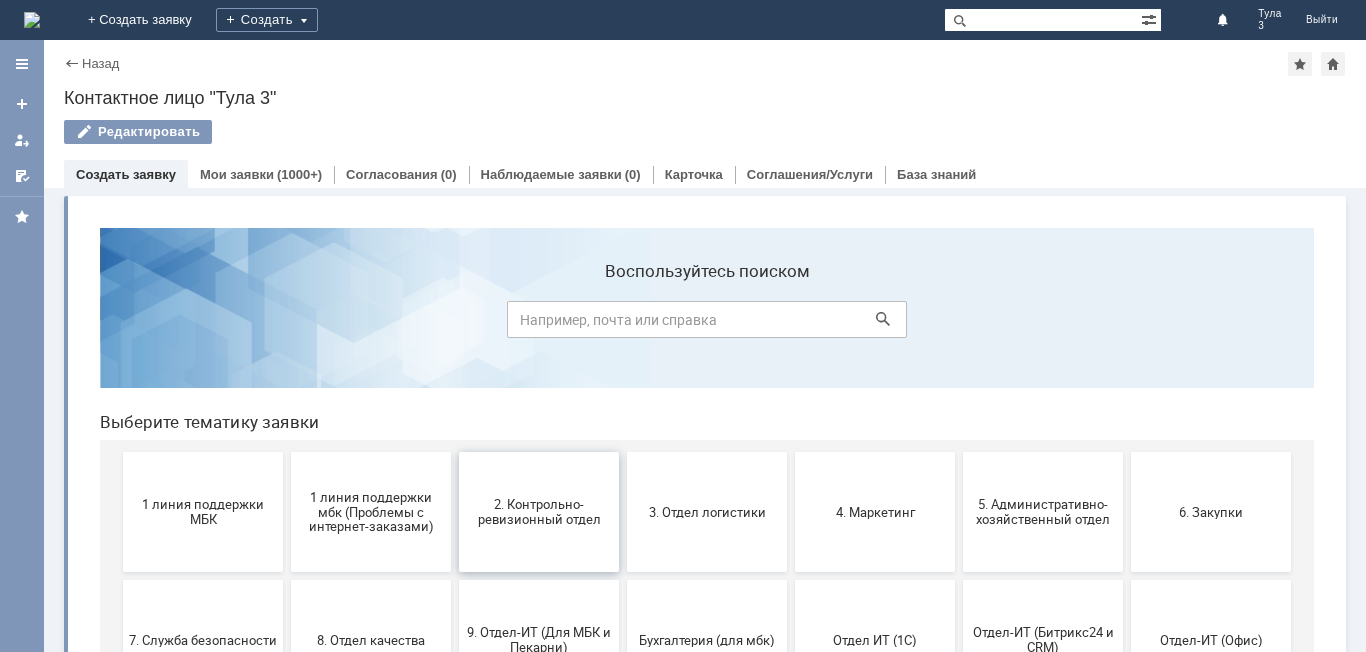 click on "2. Контрольно-ревизионный отдел" at bounding box center (539, 512) 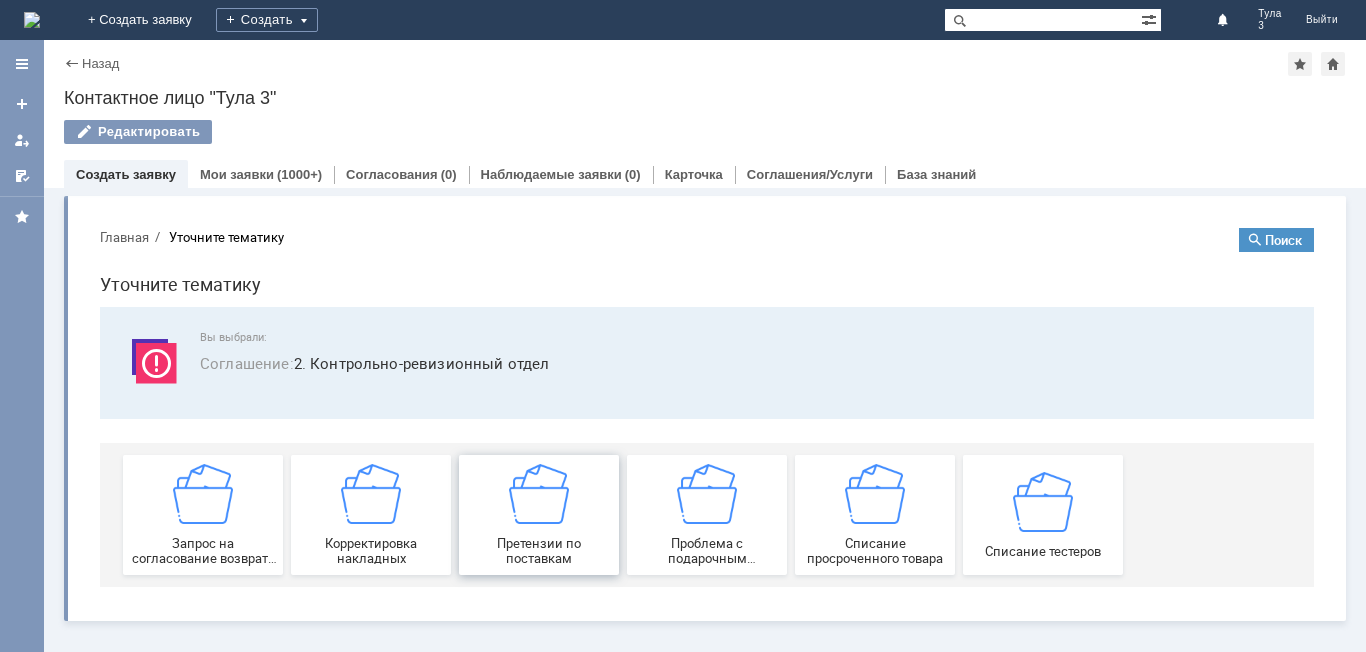 click on "Претензии по поставкам" at bounding box center [539, 551] 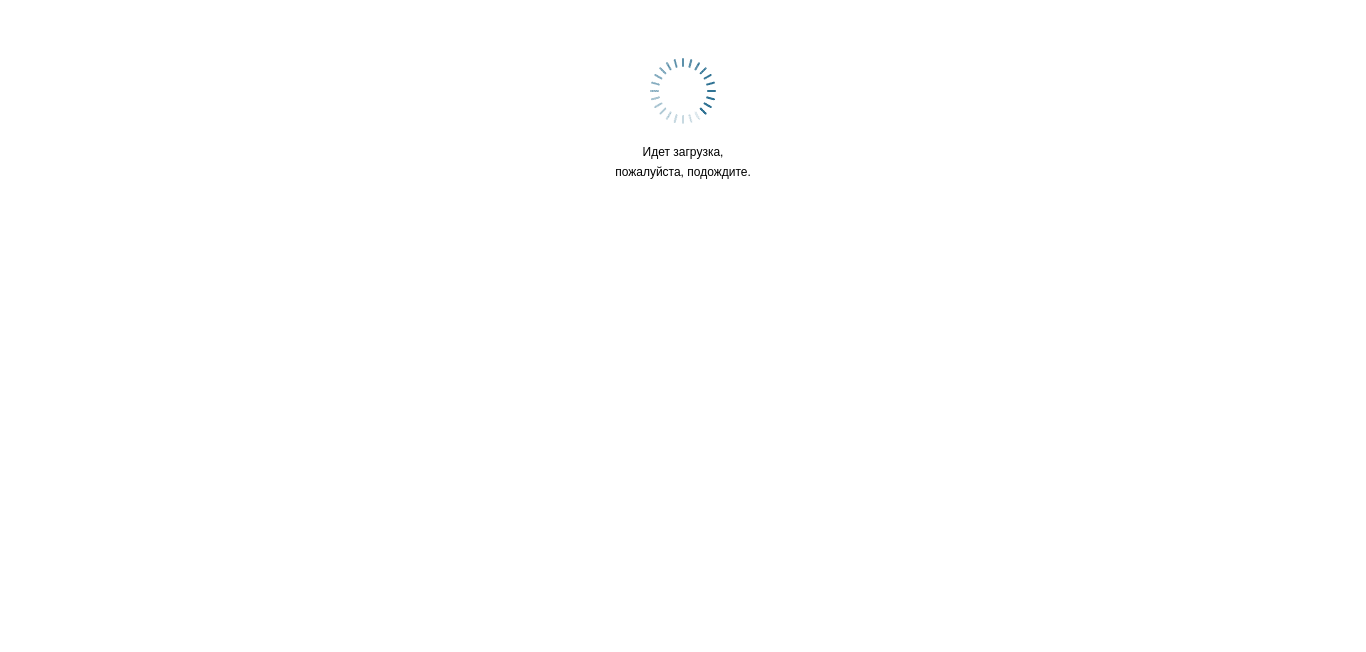 scroll, scrollTop: 0, scrollLeft: 0, axis: both 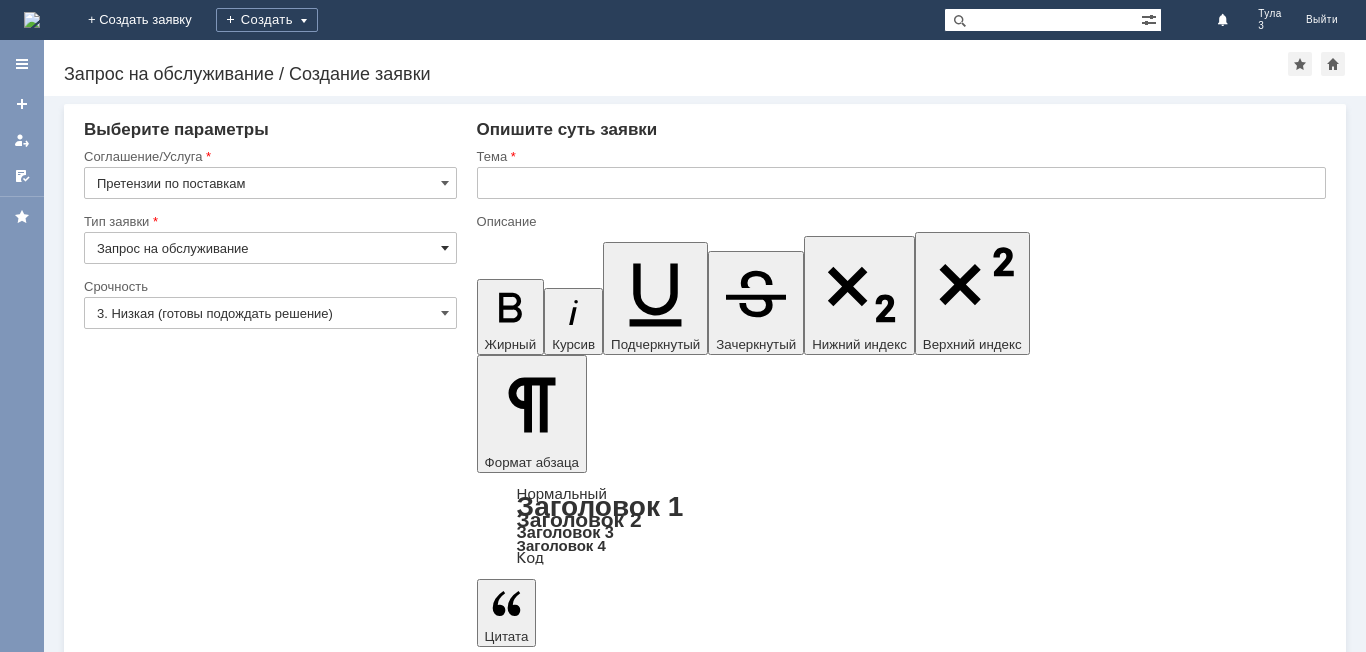 click at bounding box center [445, 248] 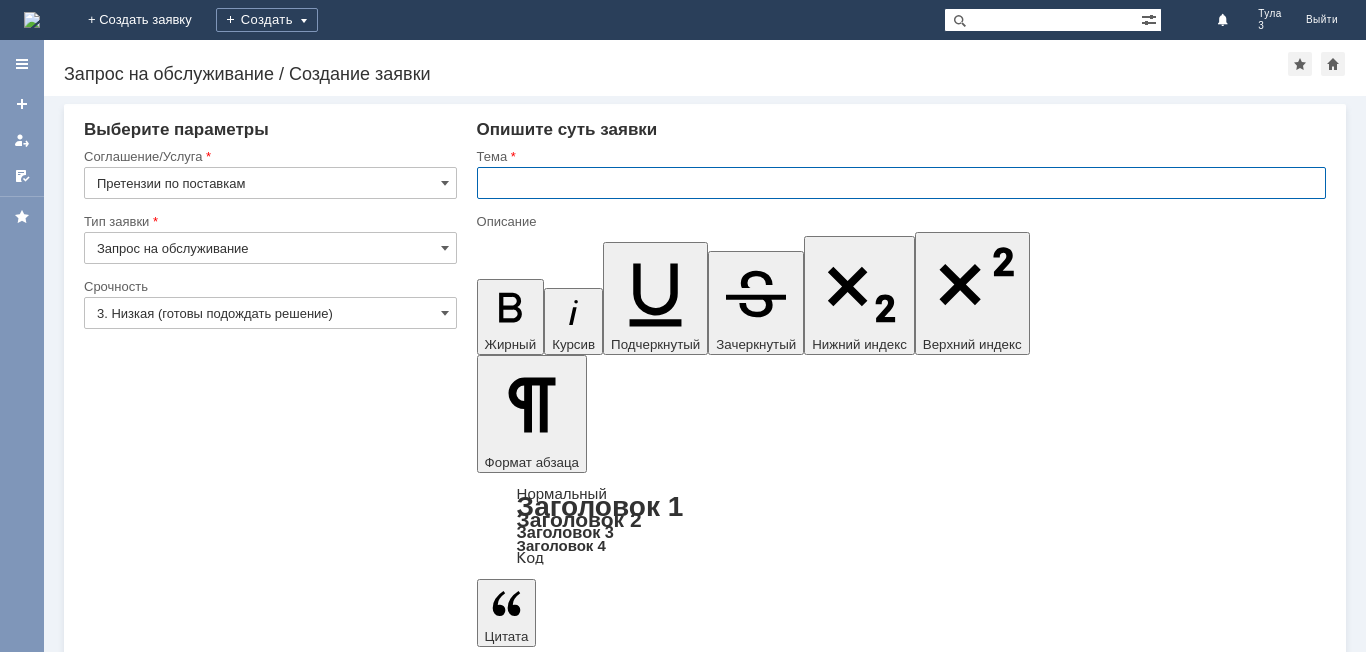click at bounding box center (901, 183) 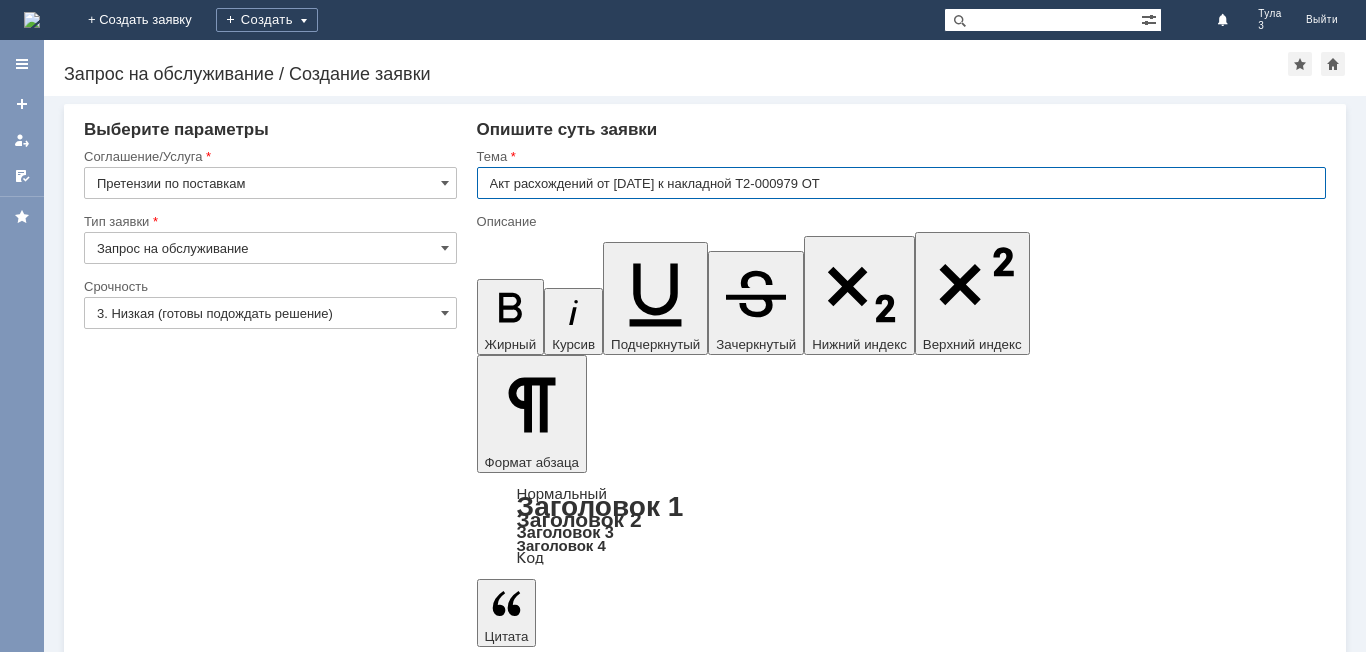 click on "Акт расхождений от [DATE] к накладной Т2-000979 ОТ" at bounding box center [901, 183] 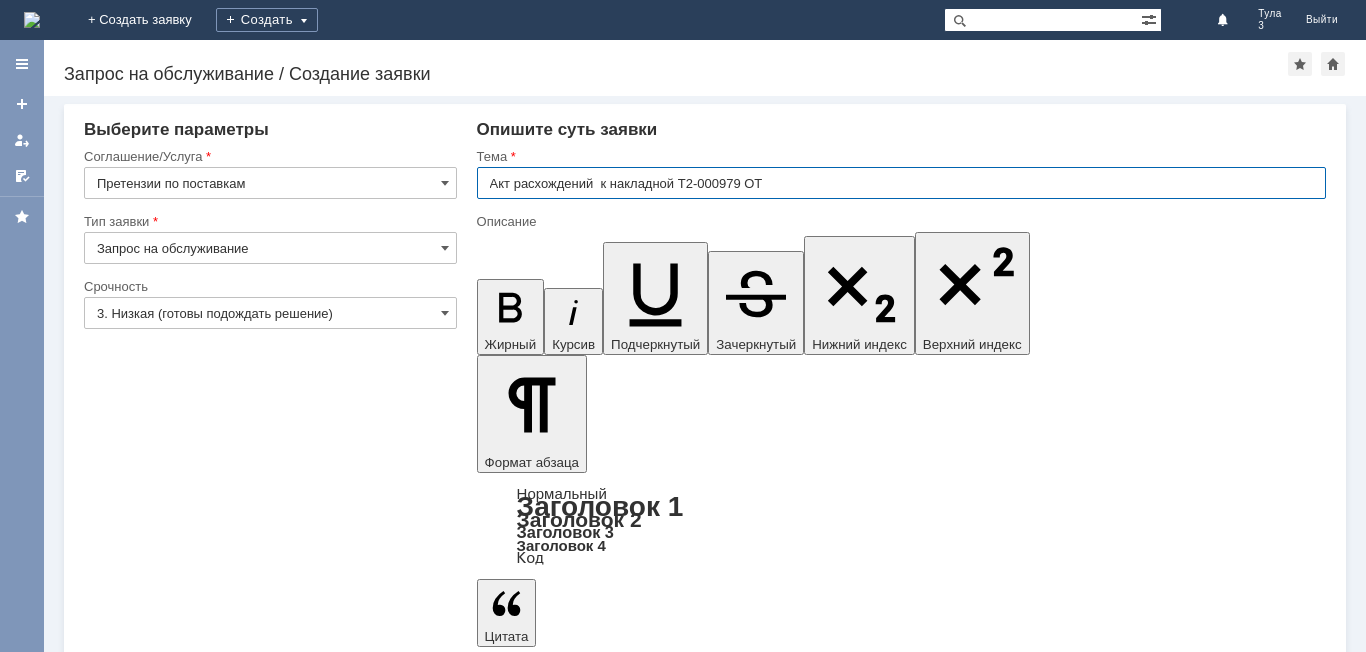 click on "Акт расхождений  к накладной Т2-000979 ОТ" at bounding box center (901, 183) 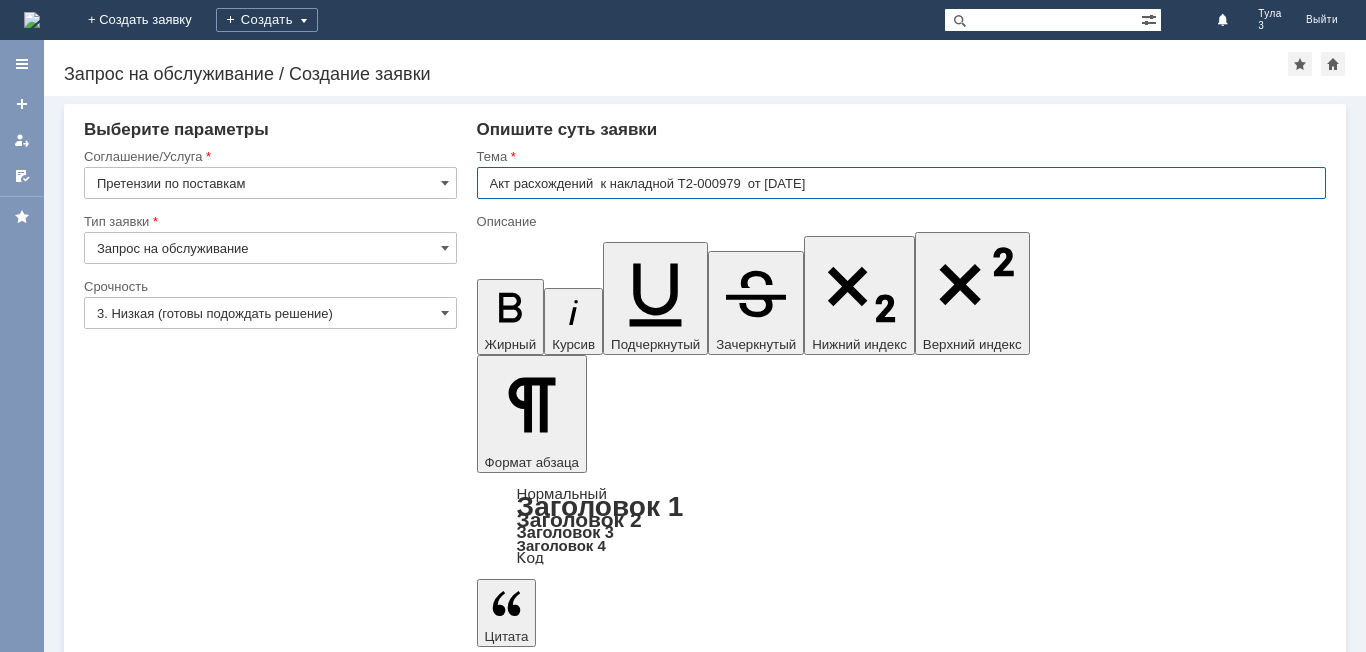 drag, startPoint x: 837, startPoint y: 186, endPoint x: 717, endPoint y: 186, distance: 120 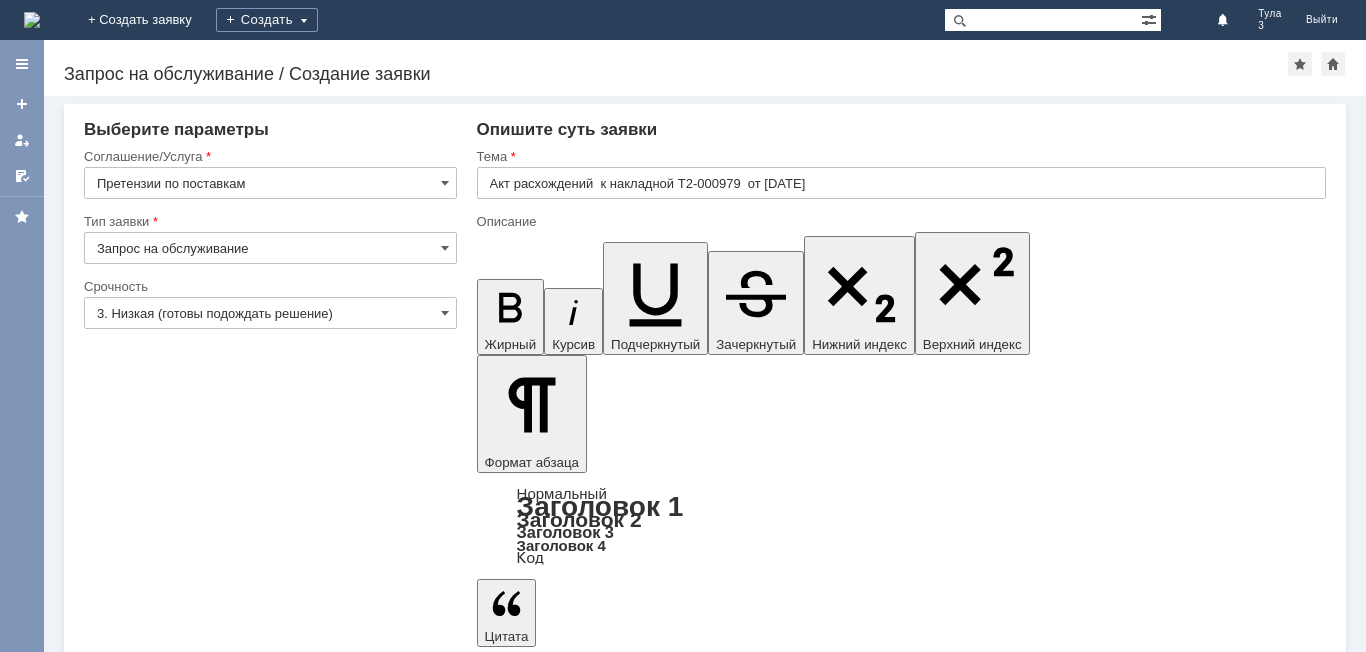 click on "Опишите суть заявки" at bounding box center [901, 130] 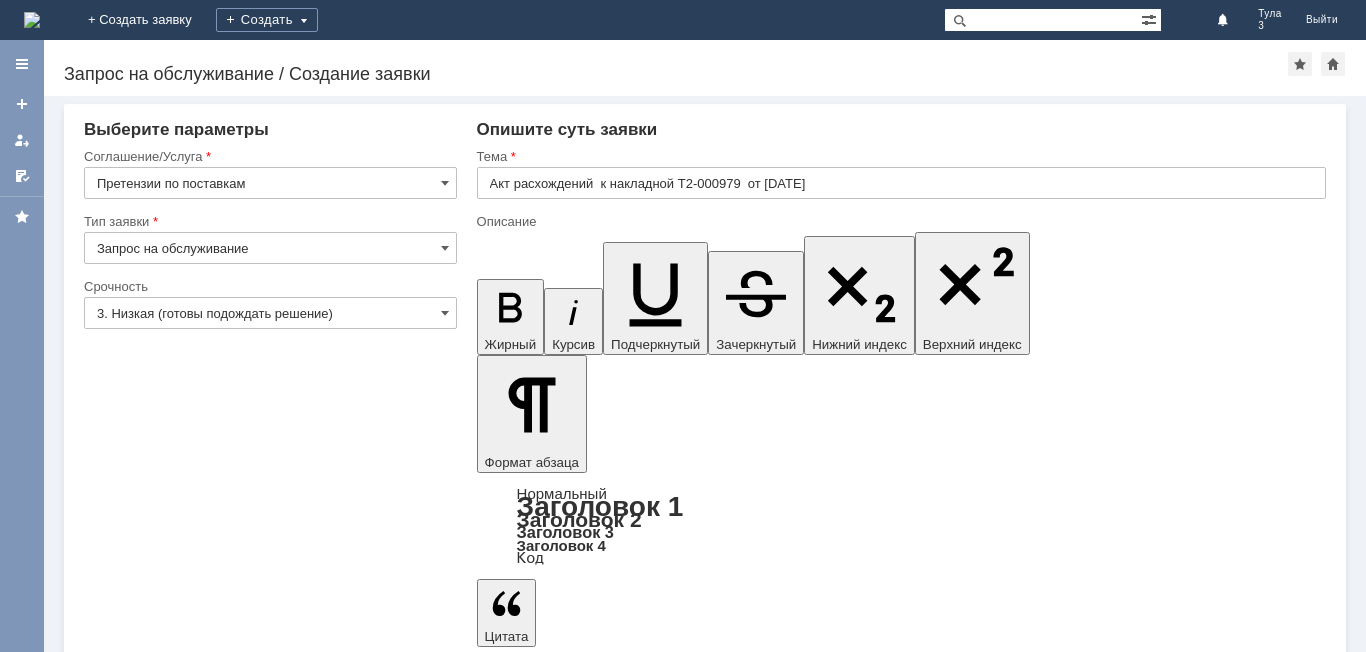 click at bounding box center (639, 5524) 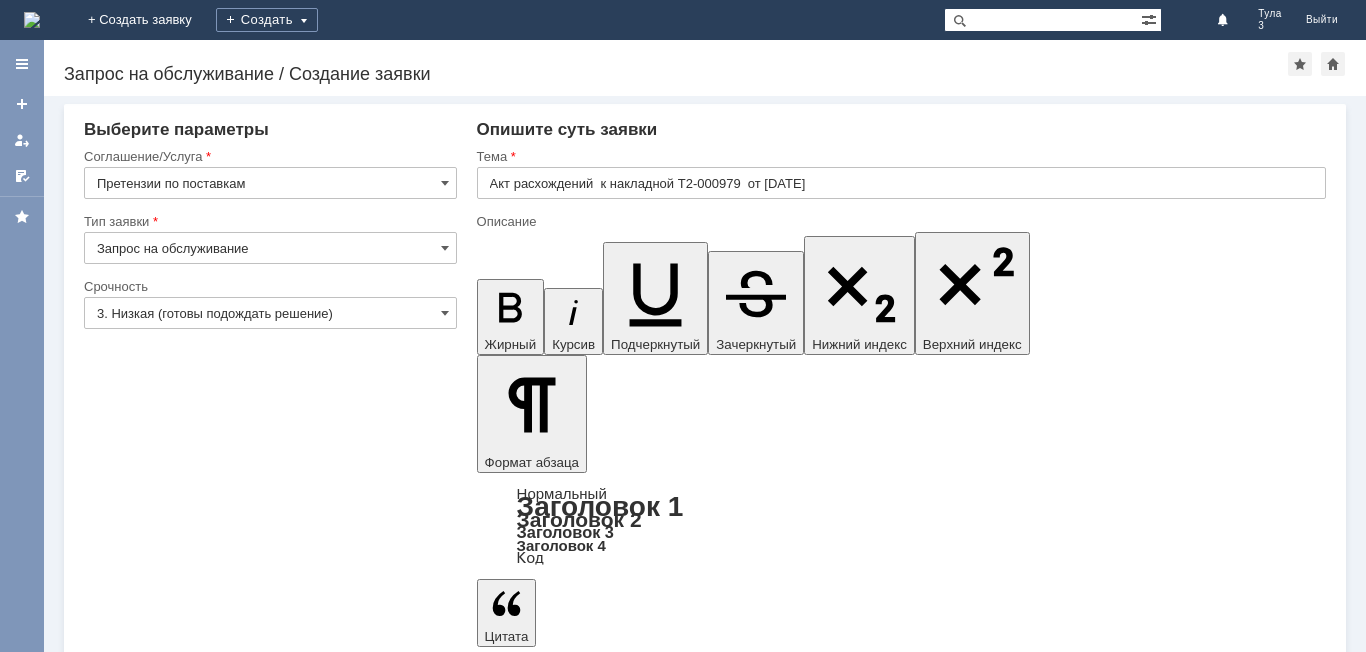scroll, scrollTop: 904, scrollLeft: 7, axis: both 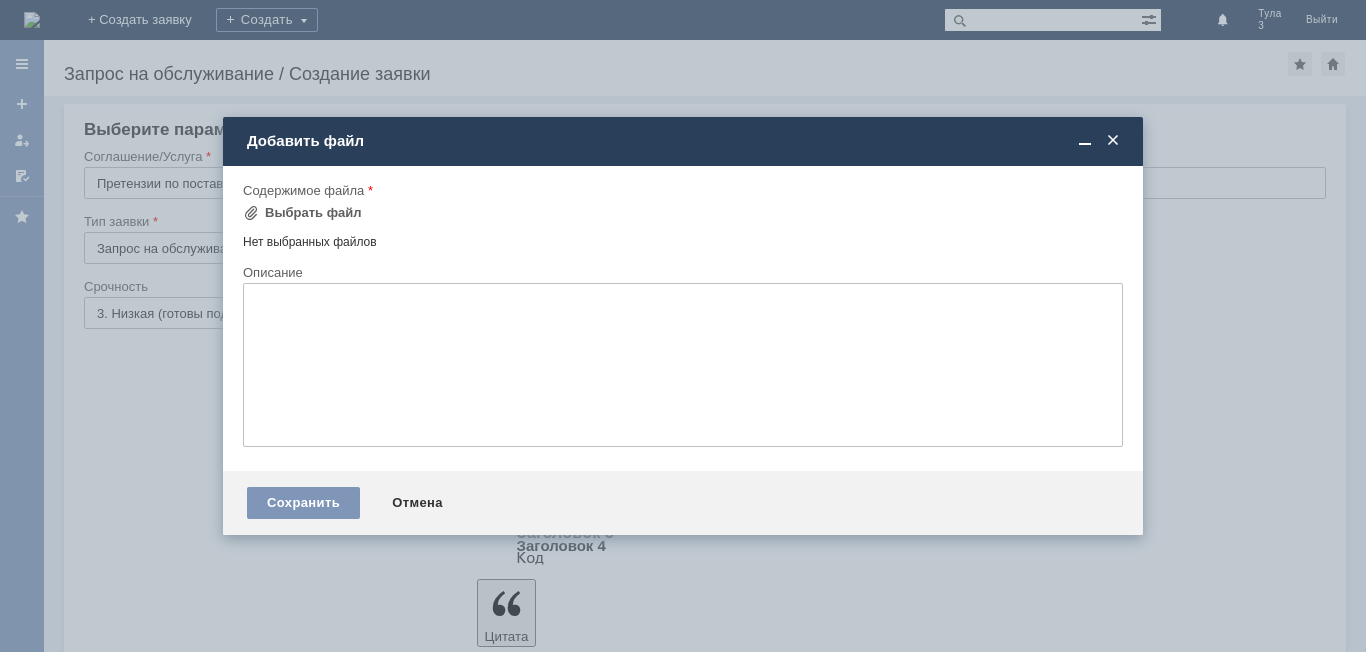 click on "Выбрать файл" at bounding box center [309, 214] 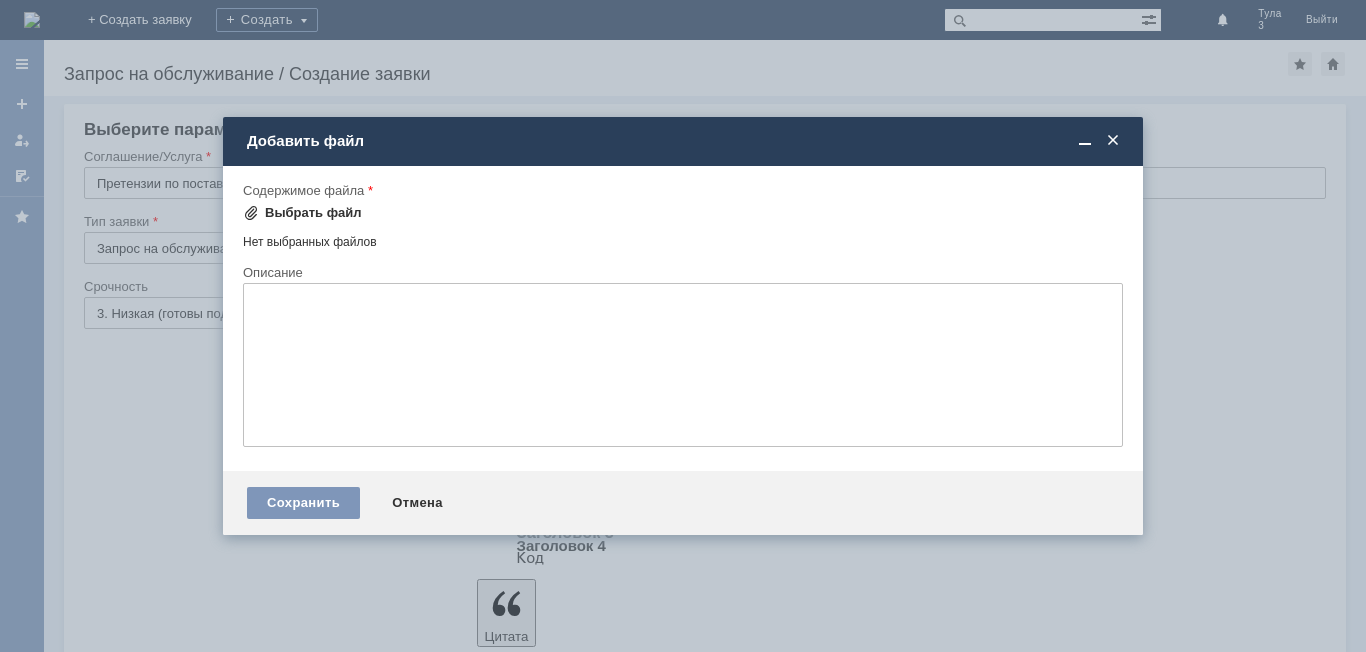 click on "Выбрать файл" at bounding box center (313, 213) 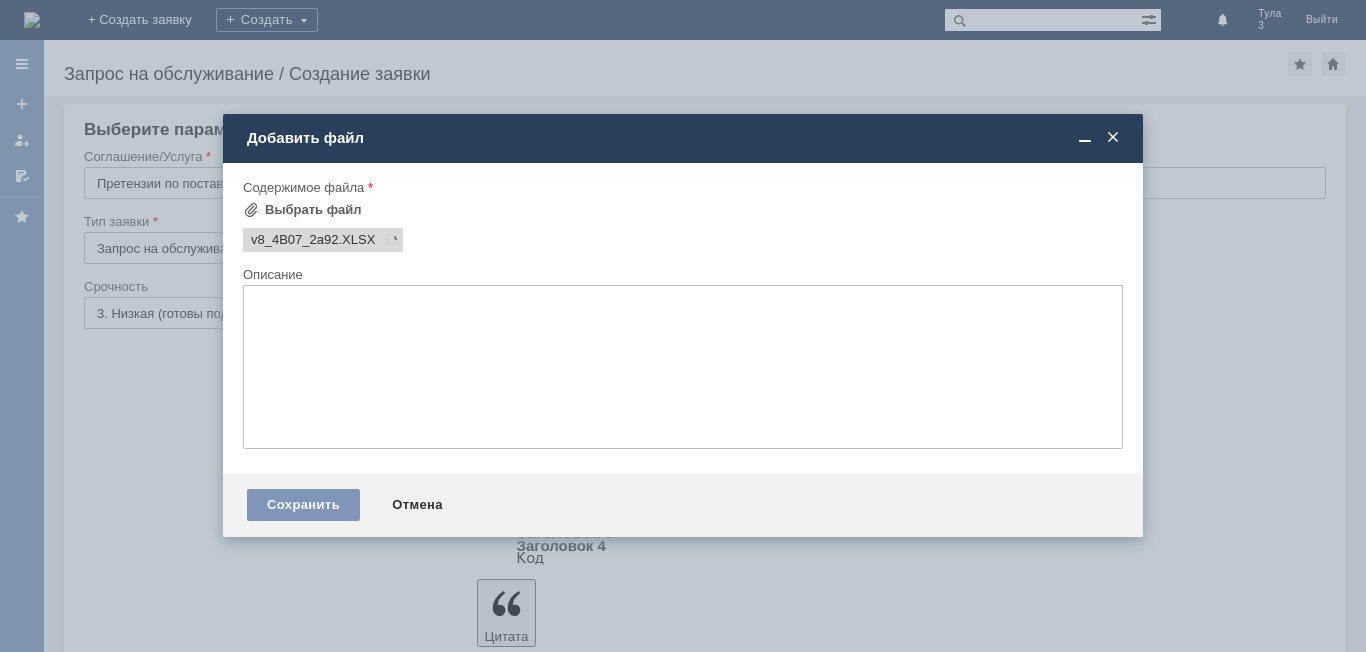 scroll, scrollTop: 0, scrollLeft: 0, axis: both 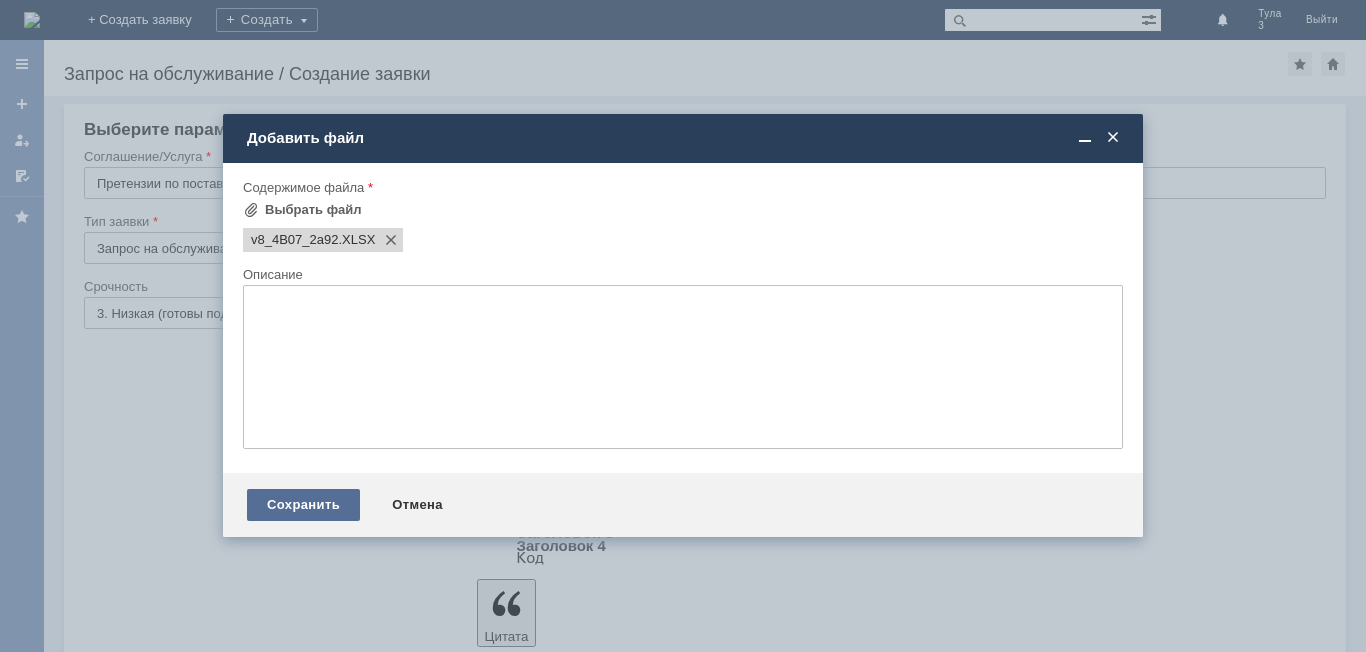 click on "Сохранить" at bounding box center (303, 505) 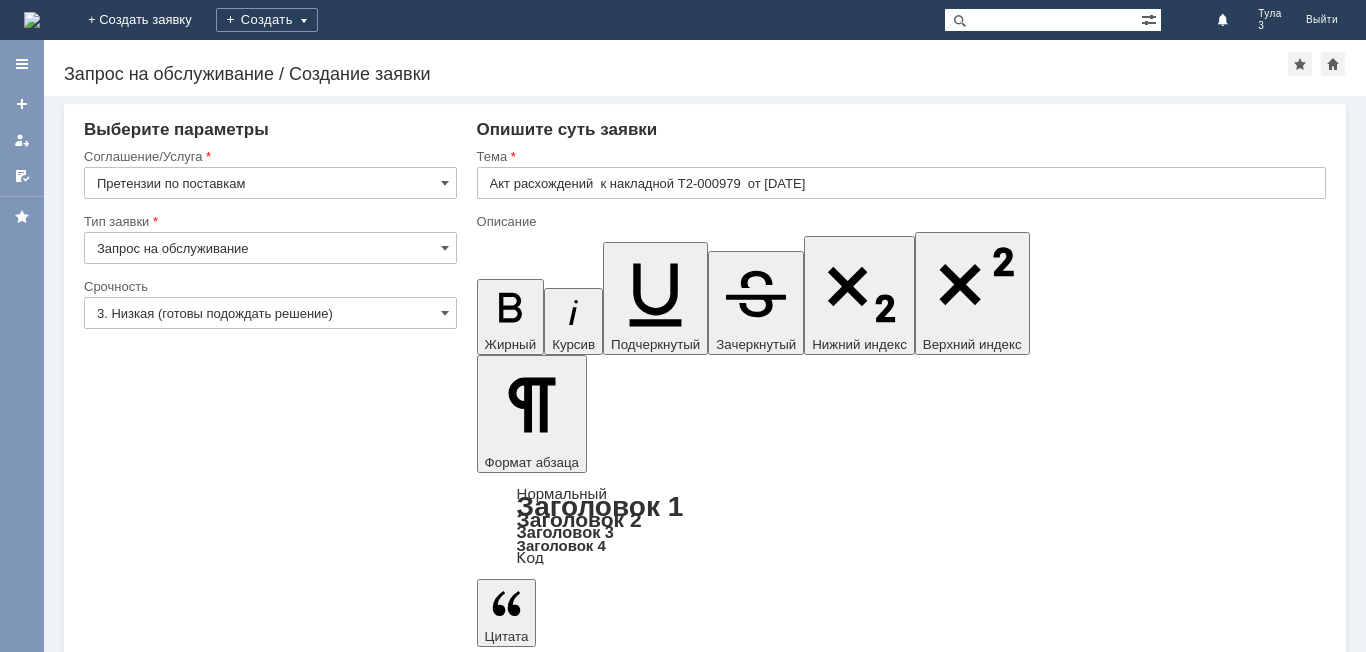 click on "Сохранить" at bounding box center [144, 5757] 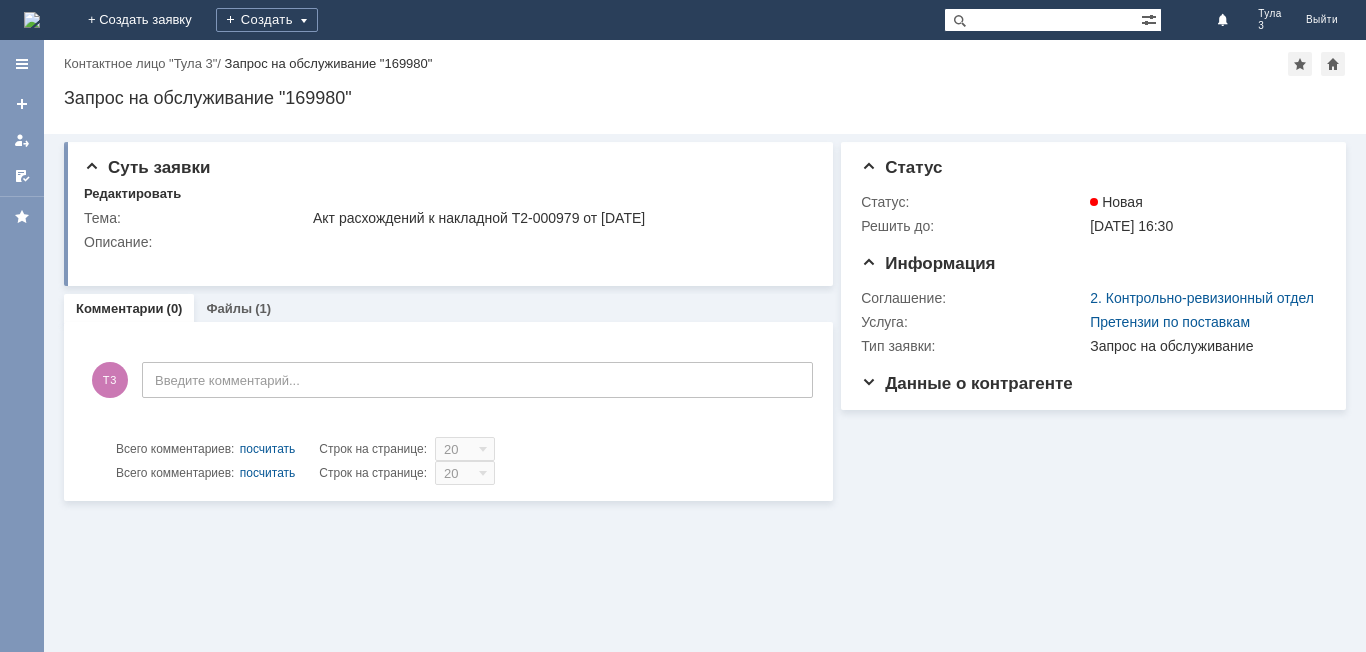 scroll, scrollTop: 0, scrollLeft: 0, axis: both 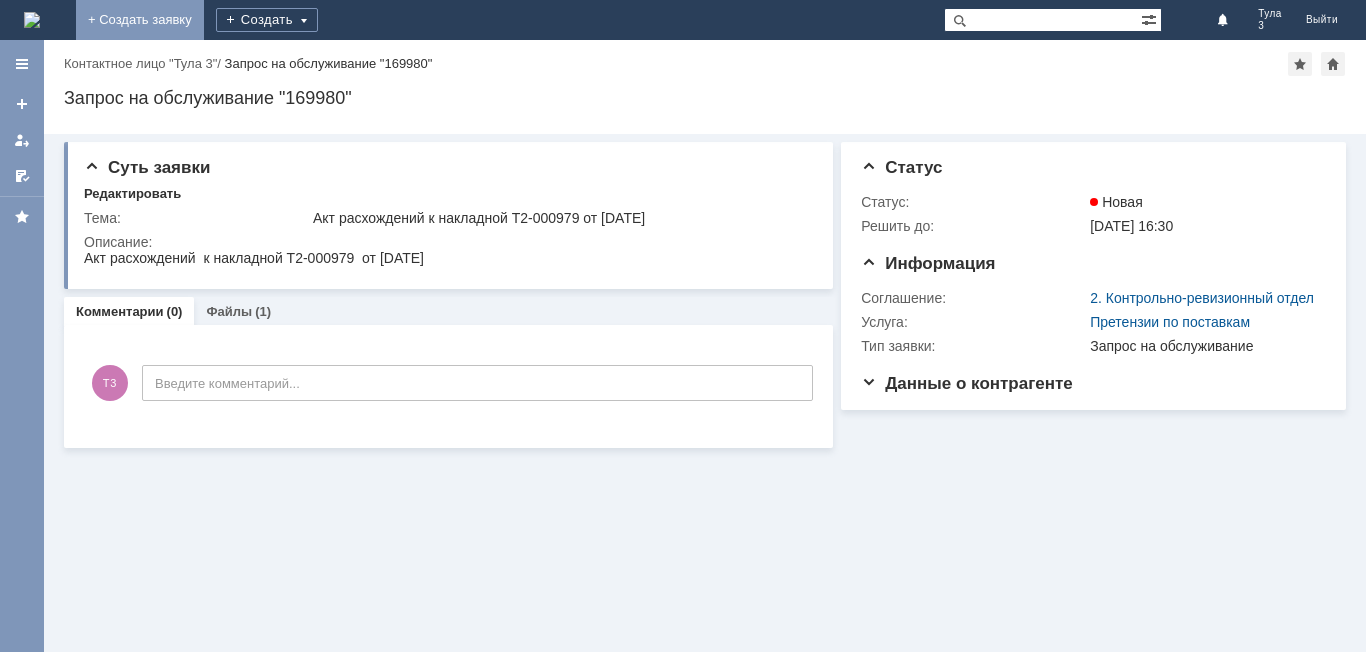 click on "+ Создать заявку" at bounding box center [140, 20] 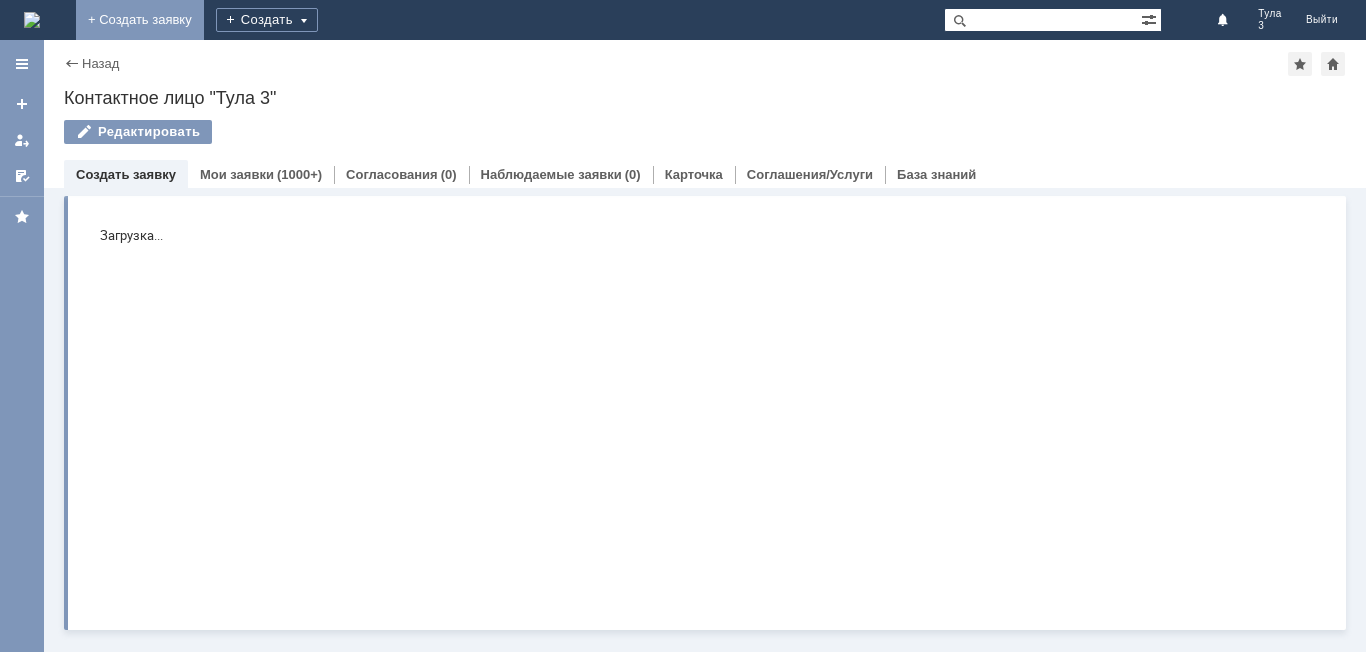 scroll, scrollTop: 0, scrollLeft: 0, axis: both 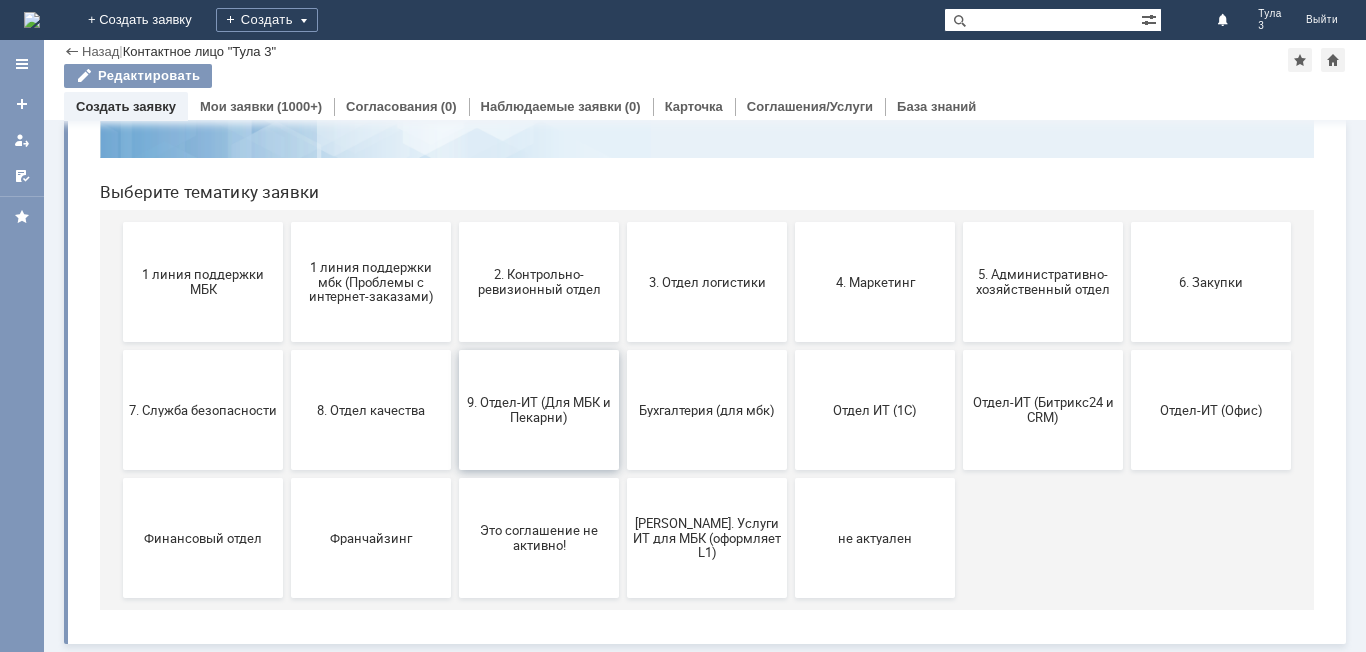 click on "9. Отдел-ИТ (Для МБК и Пекарни)" at bounding box center (539, 410) 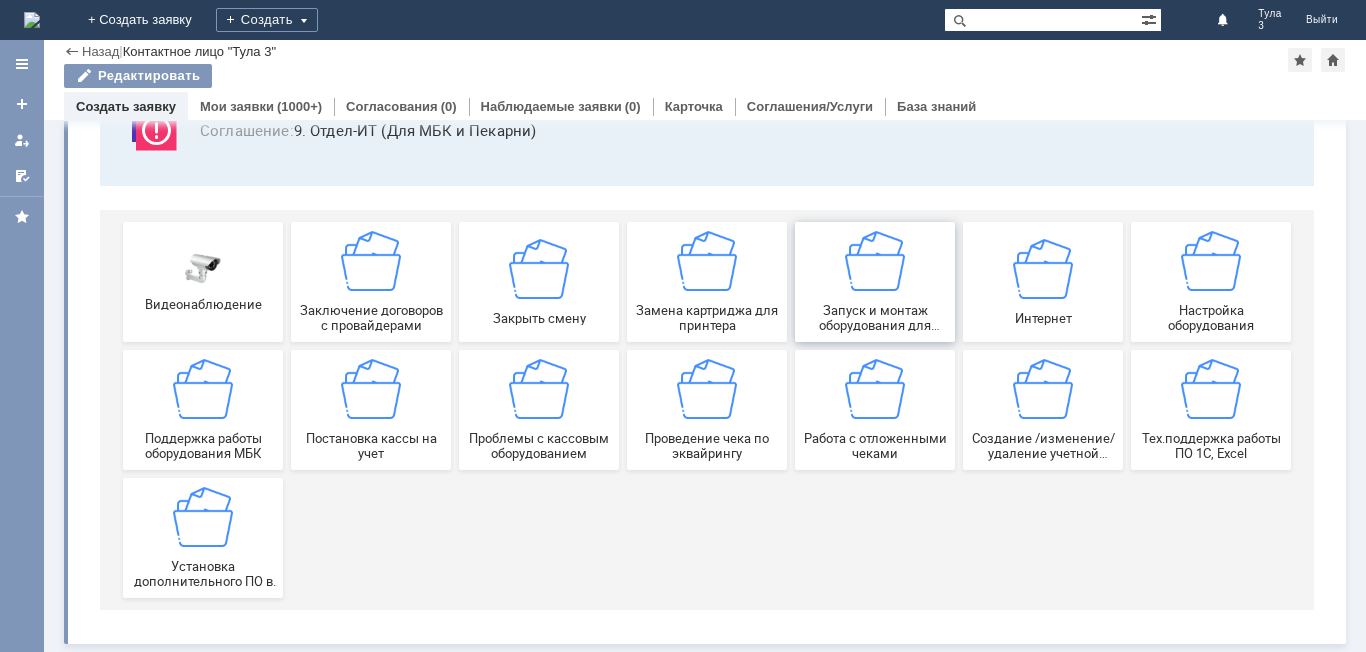 scroll, scrollTop: 166, scrollLeft: 0, axis: vertical 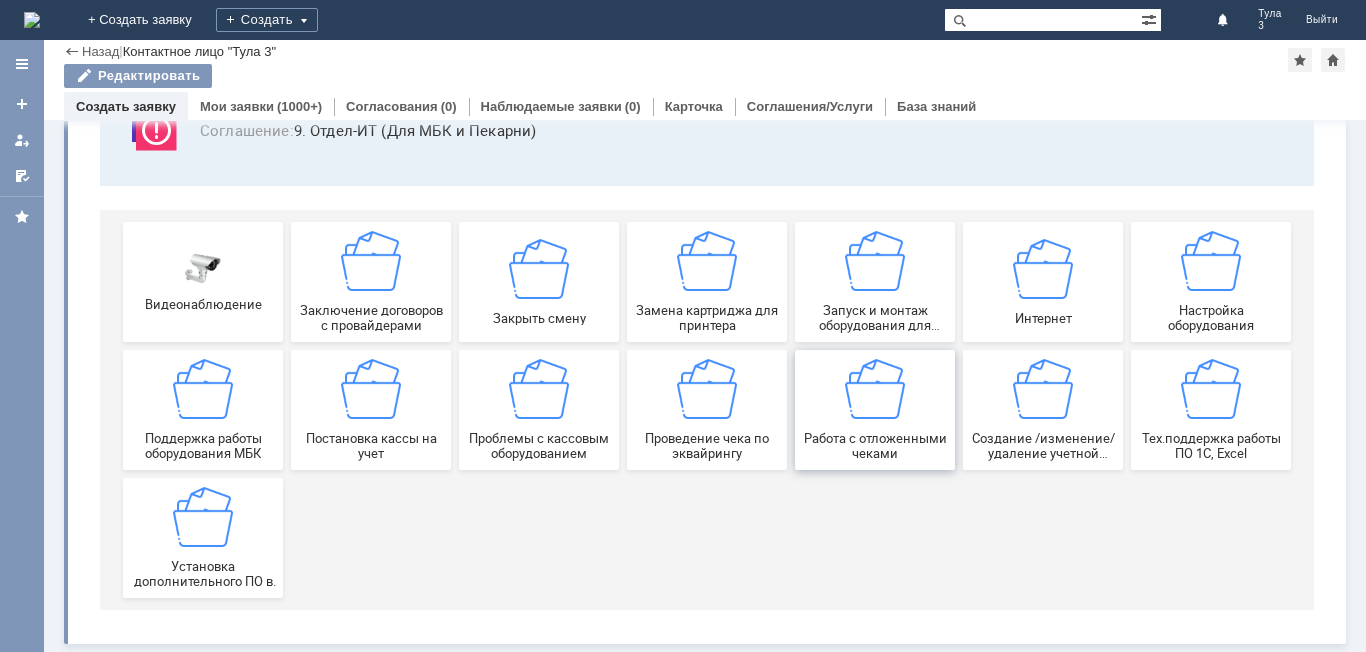 click on "Работа с отложенными чеками" at bounding box center [875, 410] 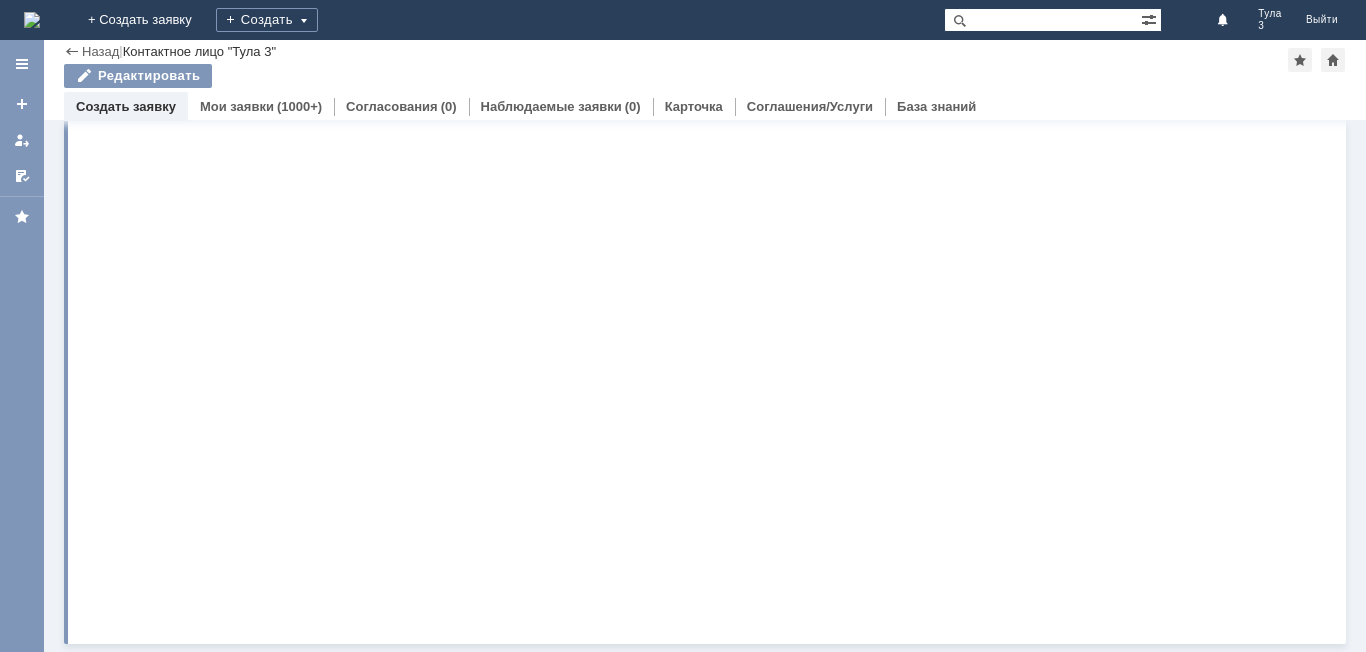 scroll, scrollTop: 0, scrollLeft: 0, axis: both 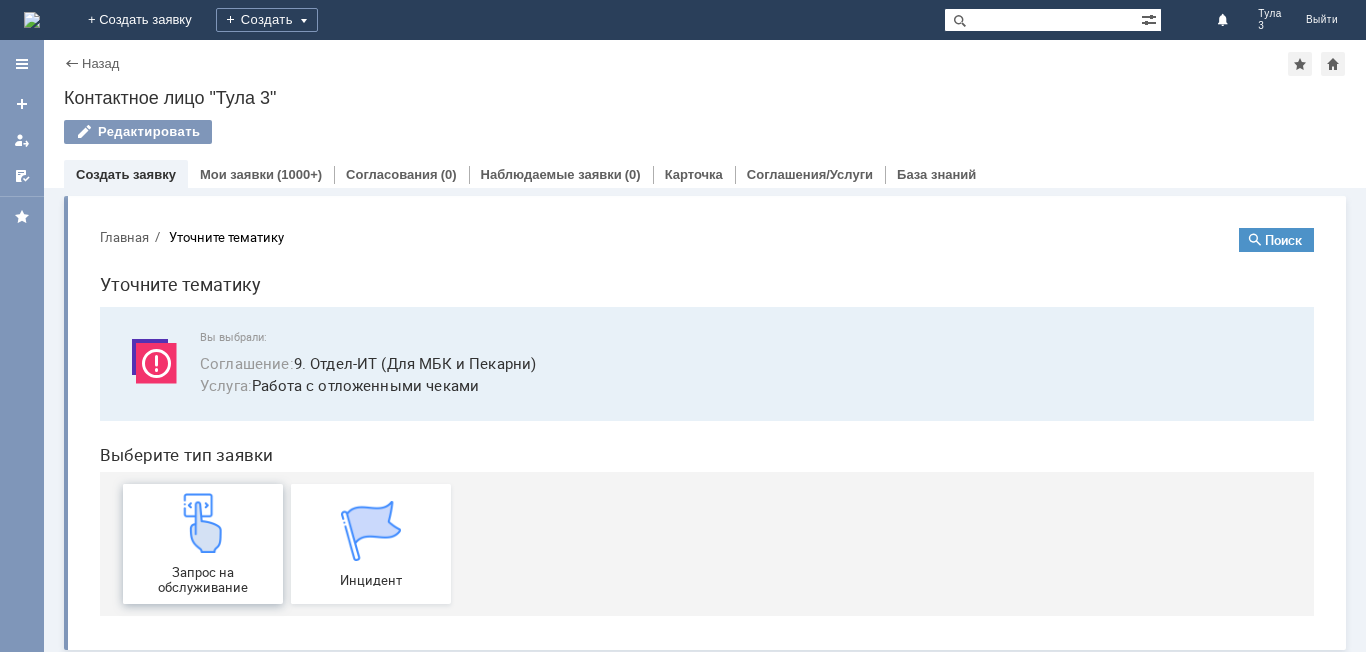 click on "Запрос на обслуживание" at bounding box center [203, 544] 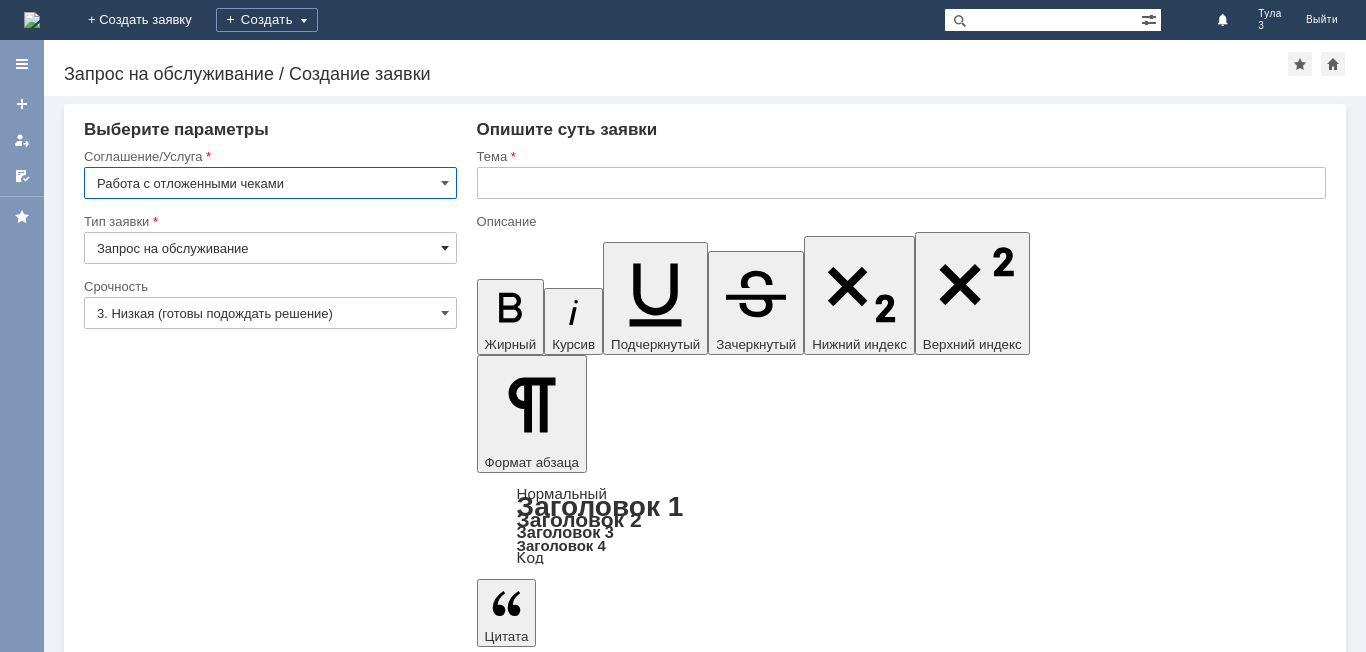 click at bounding box center [445, 248] 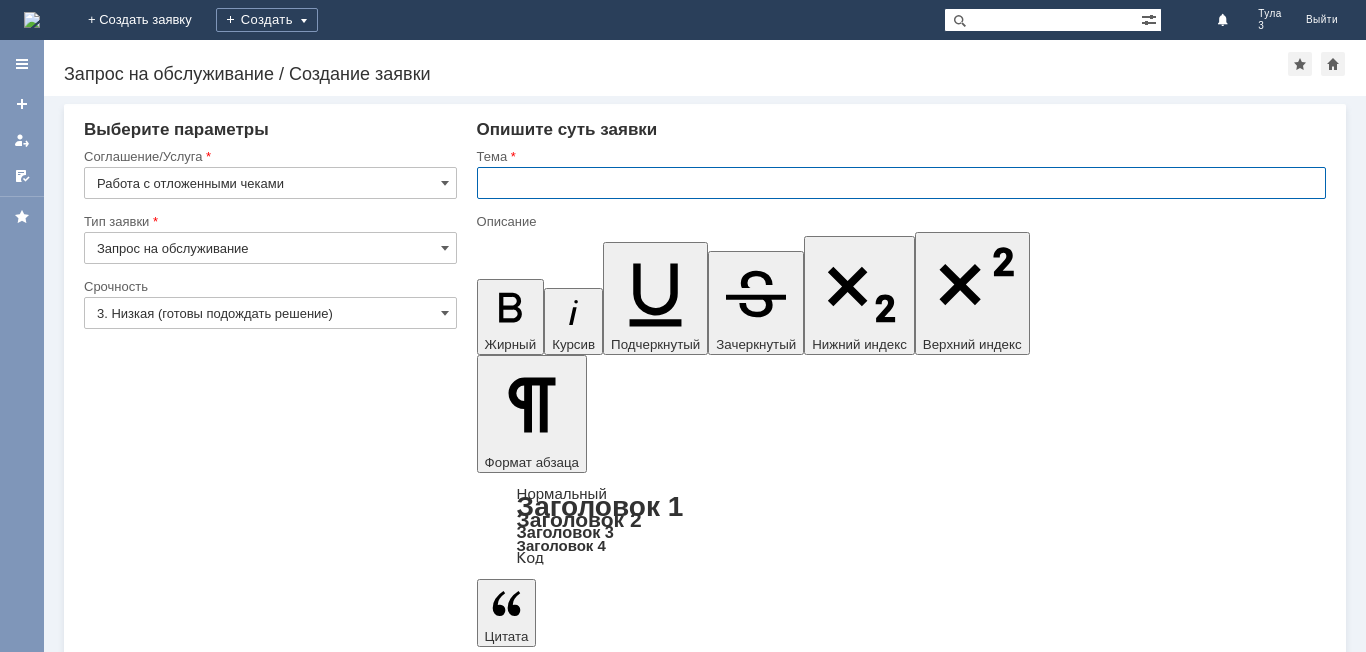 click at bounding box center [901, 183] 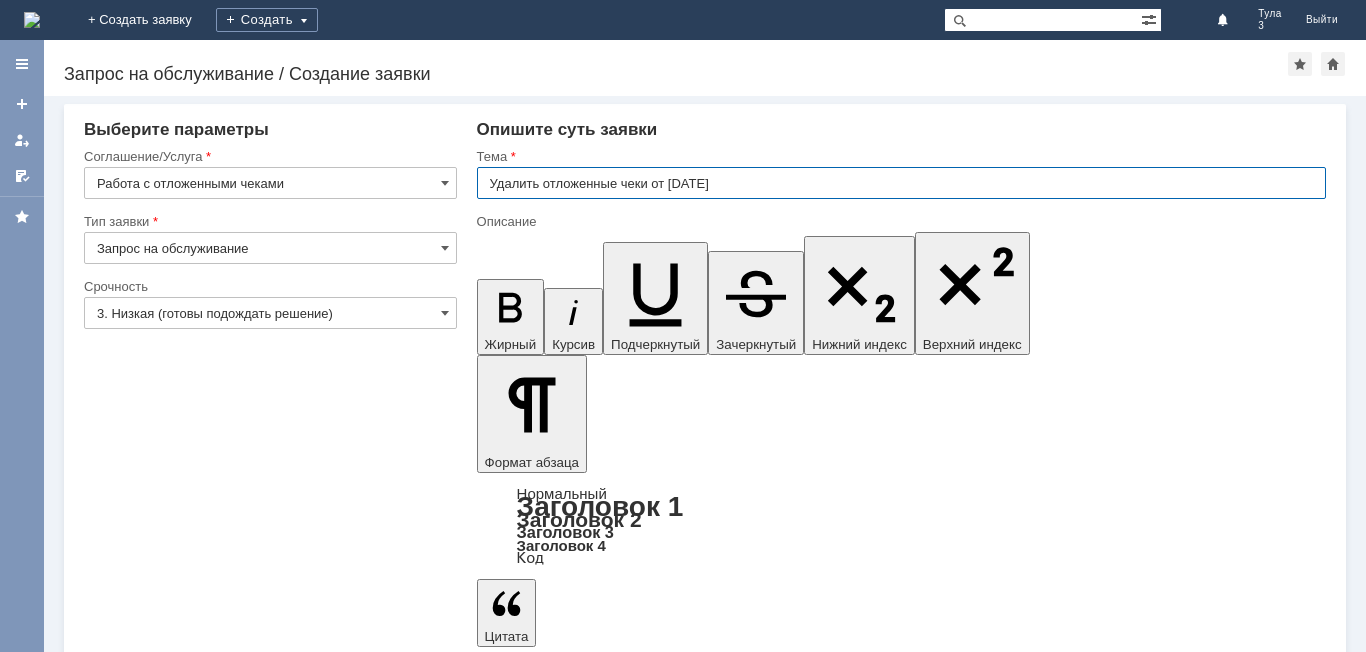 type on "Удалить отложенные чеки от 15.07.2025" 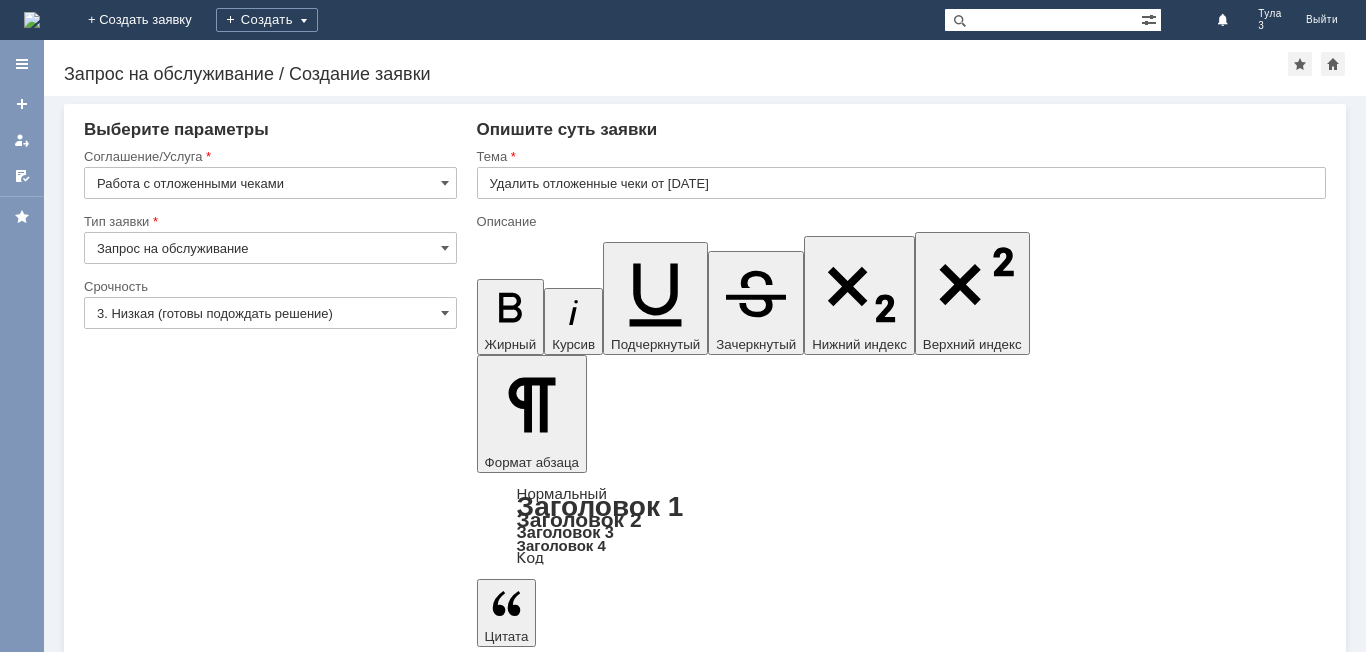 click on "Тема" at bounding box center [899, 156] 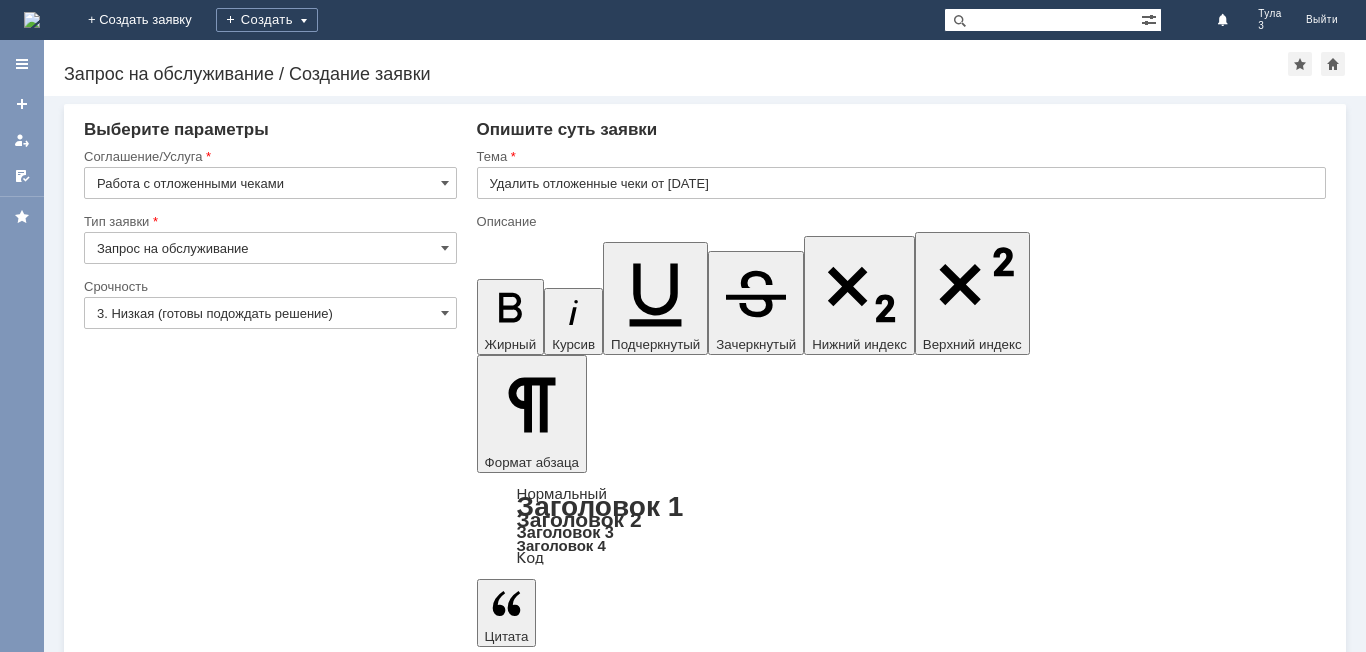 scroll, scrollTop: 590, scrollLeft: 7, axis: both 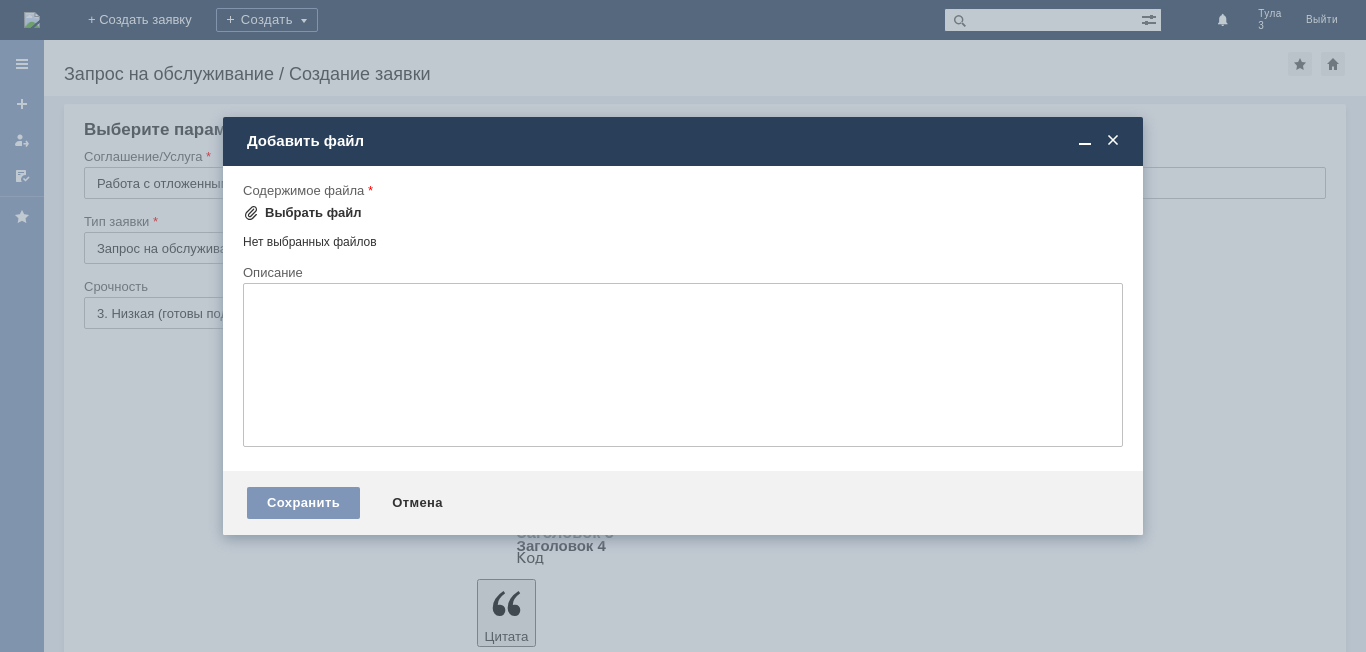 click on "Выбрать файл" at bounding box center [313, 213] 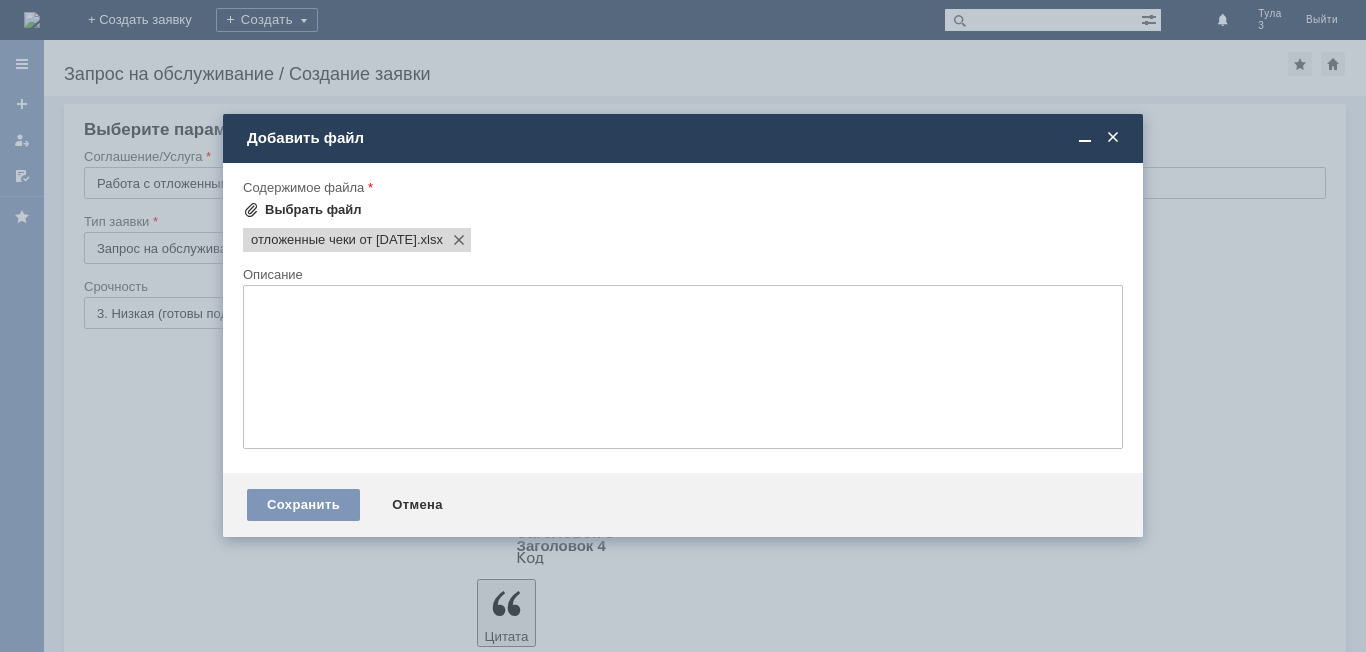 scroll, scrollTop: 0, scrollLeft: 0, axis: both 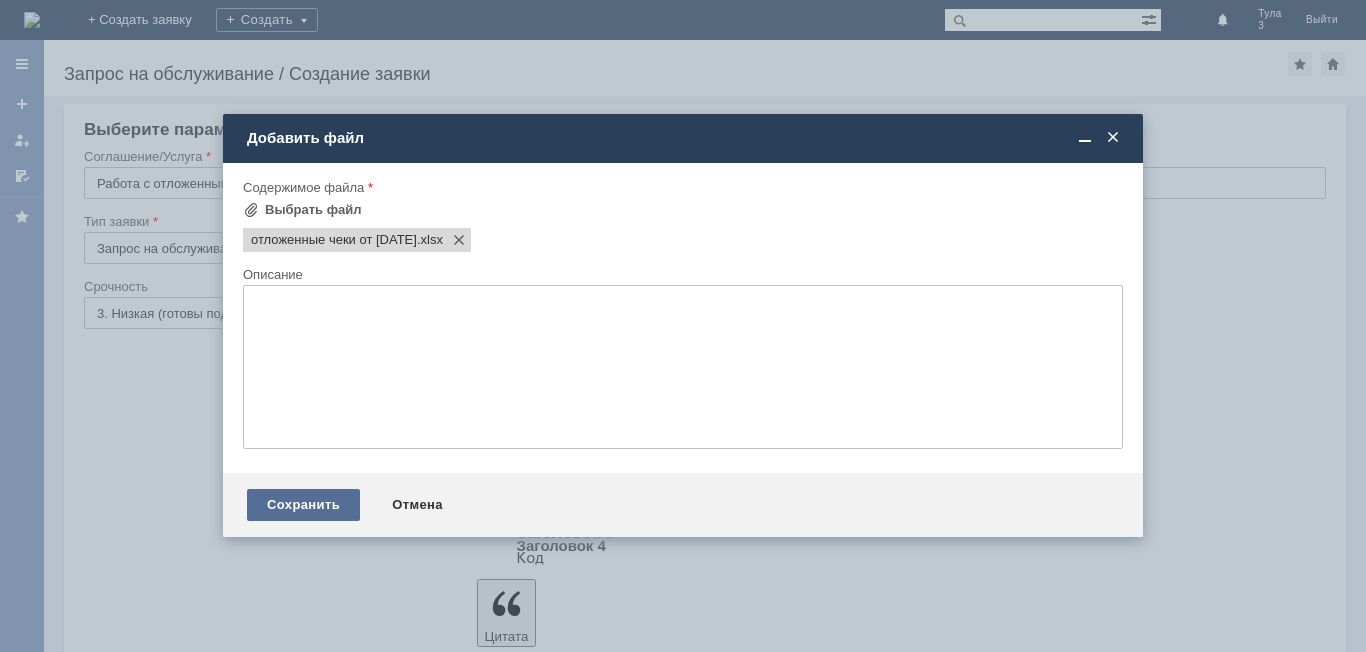 click on "Сохранить" at bounding box center (303, 505) 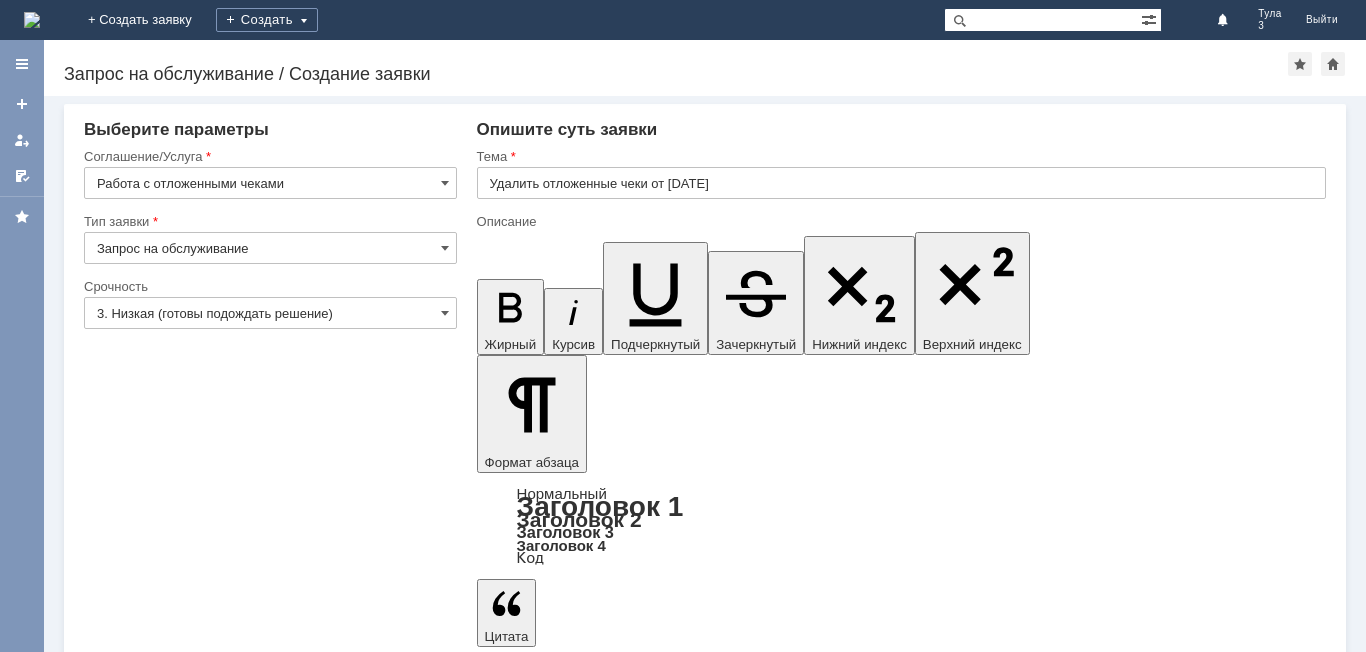 click on "Сохранить" at bounding box center [144, 5757] 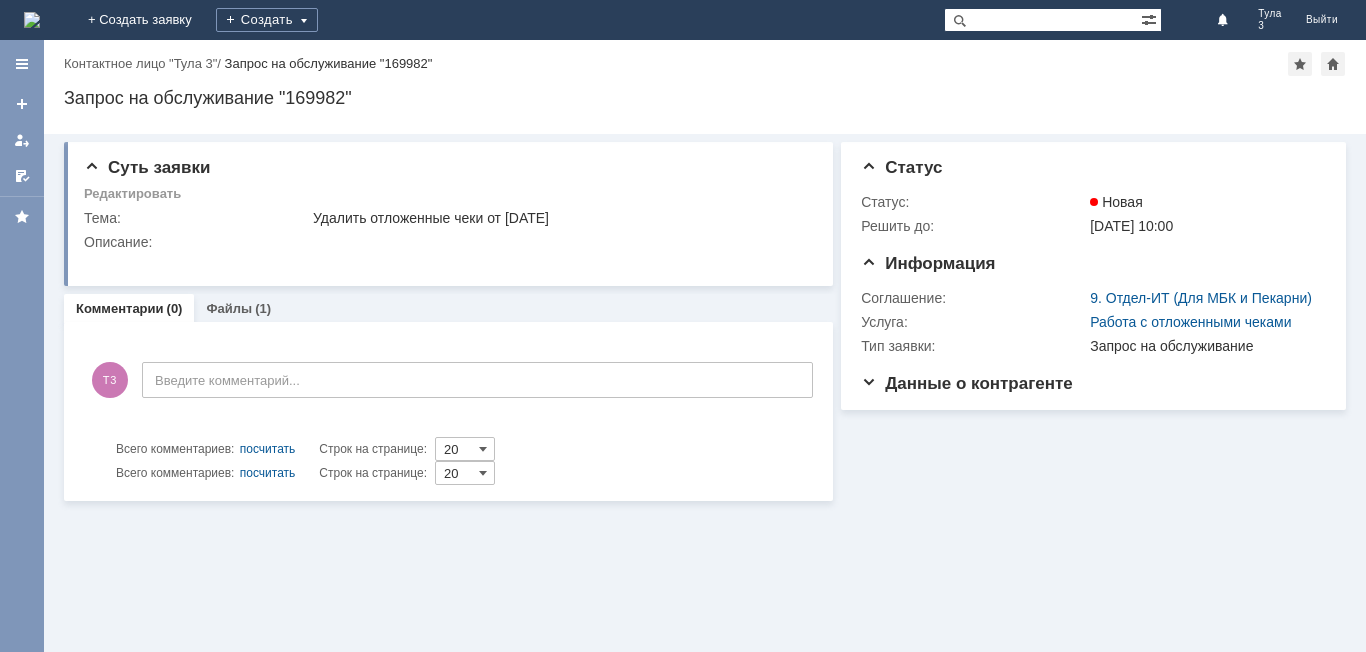 scroll, scrollTop: 0, scrollLeft: 0, axis: both 